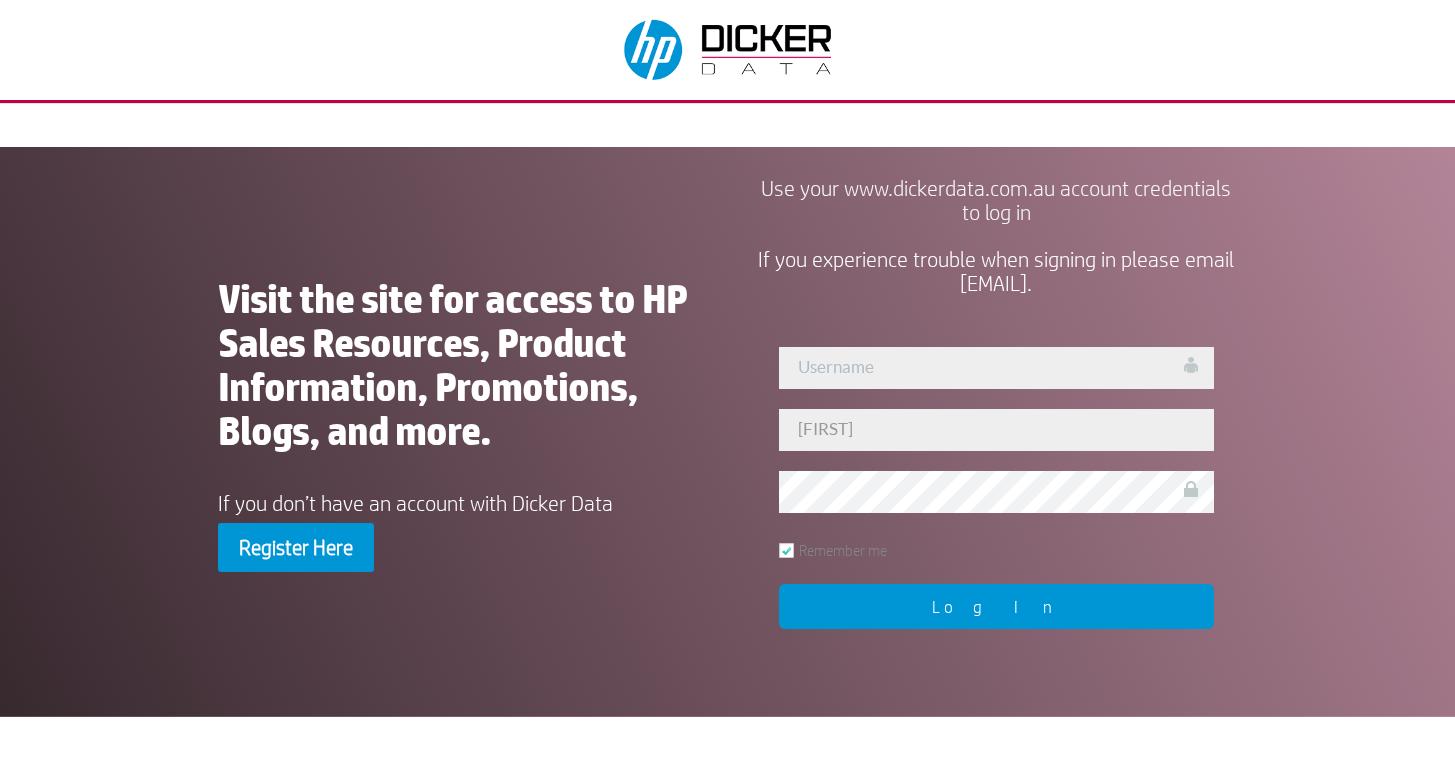 scroll, scrollTop: 0, scrollLeft: 0, axis: both 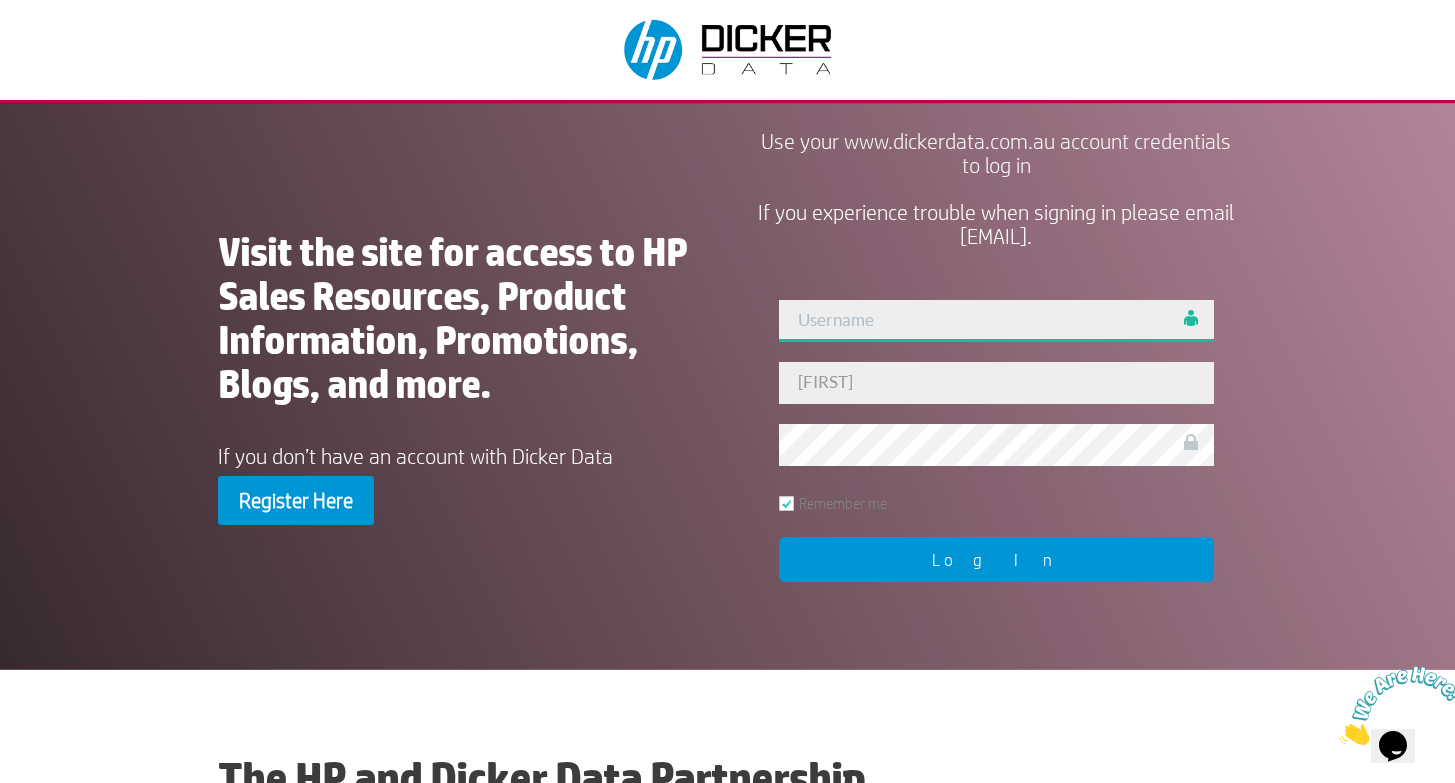 type on "[FIRST]" 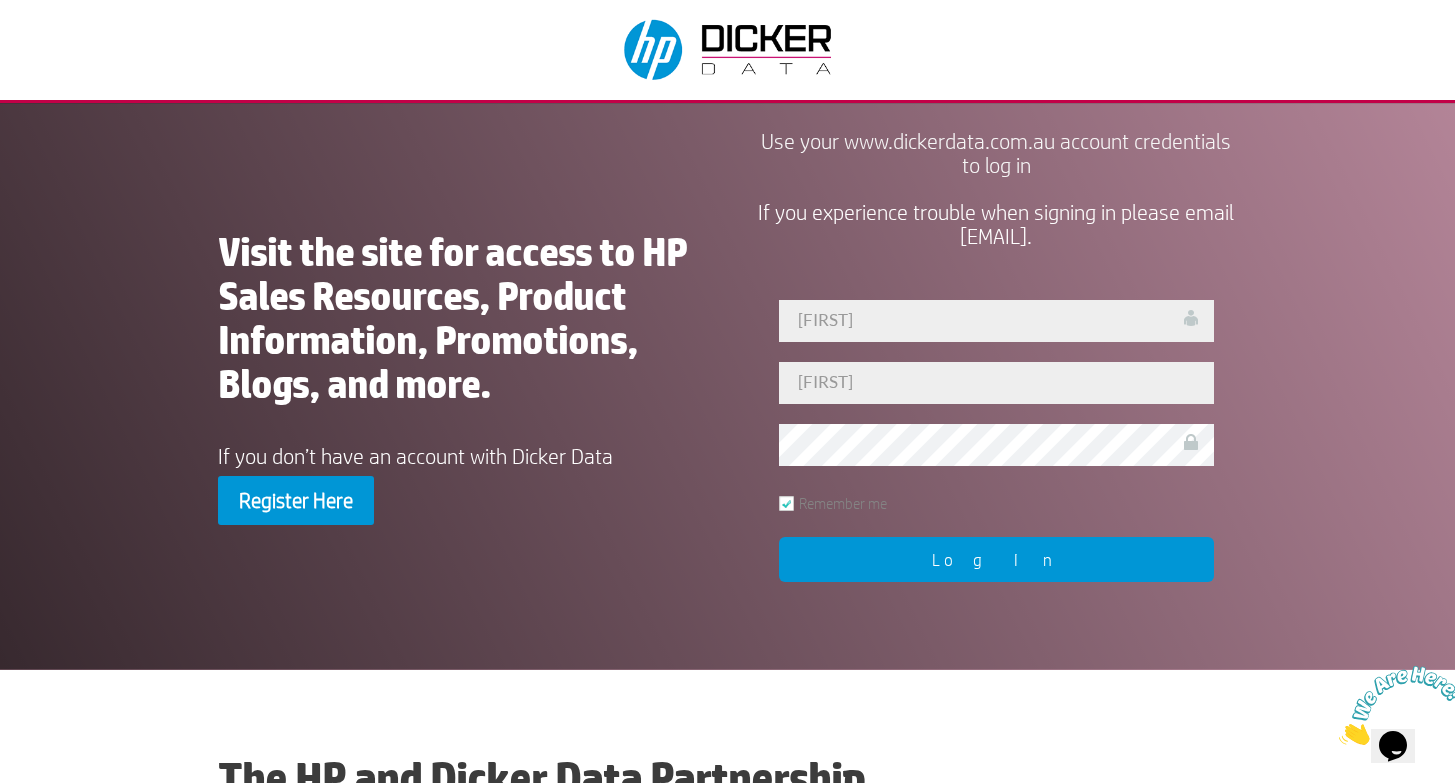 click on "Log In" at bounding box center [996, 559] 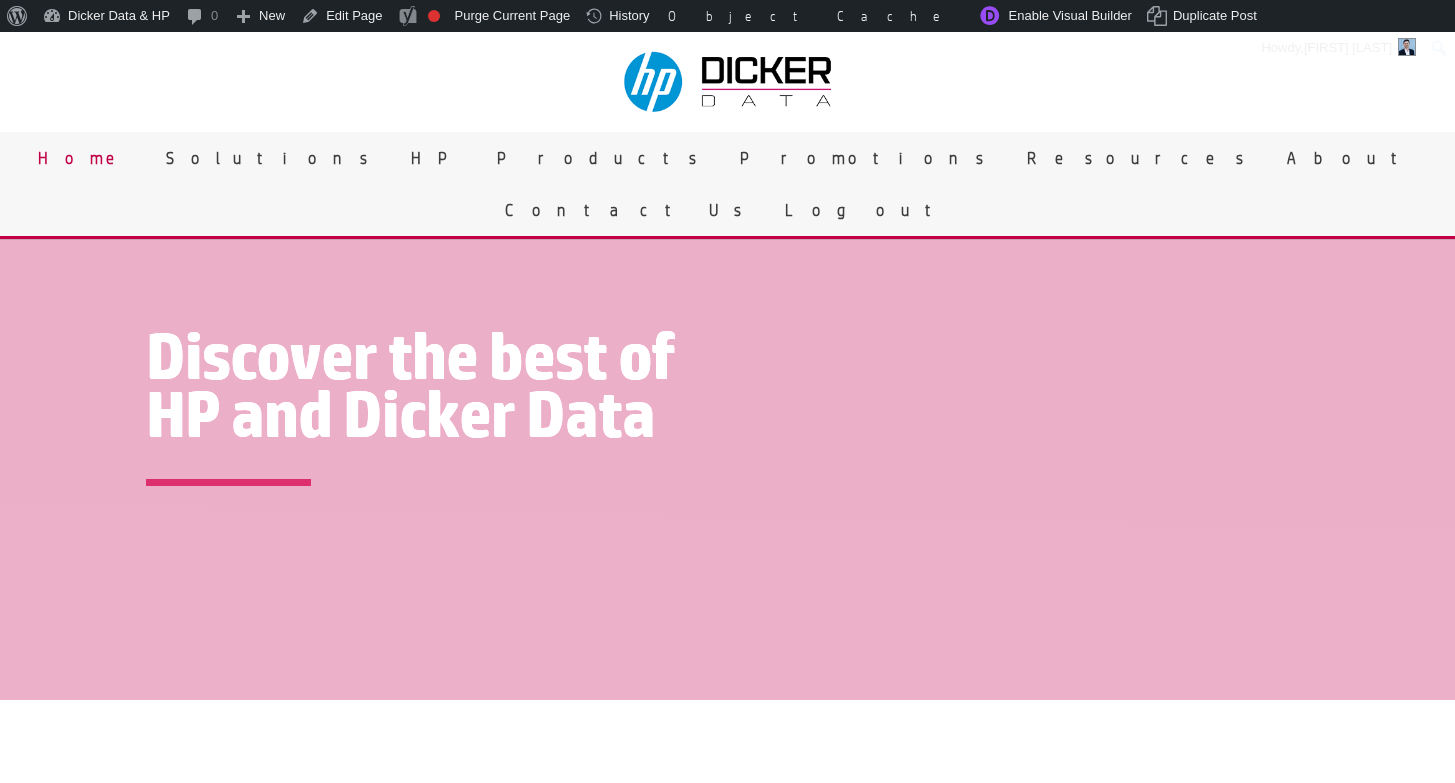 scroll, scrollTop: 0, scrollLeft: 0, axis: both 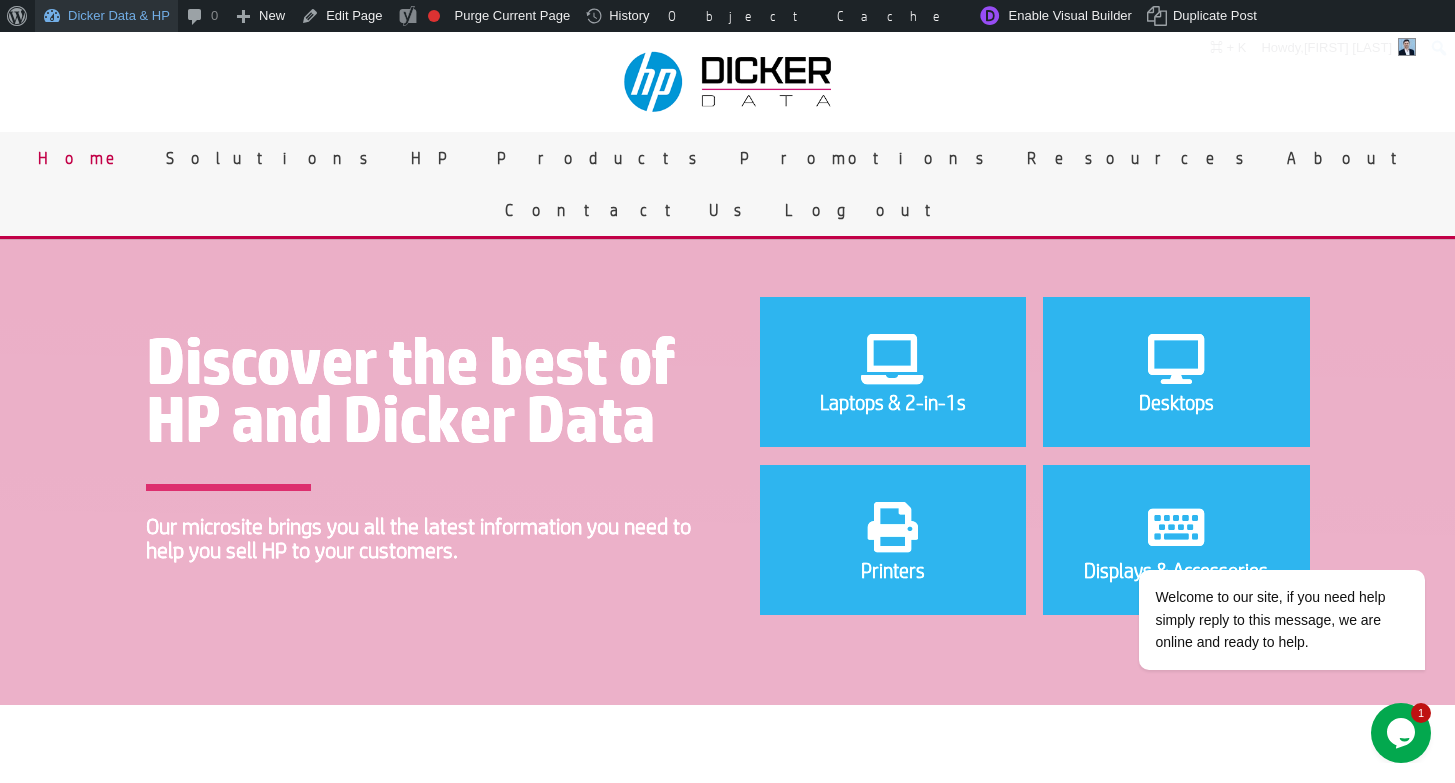 drag, startPoint x: 135, startPoint y: 18, endPoint x: 143, endPoint y: 30, distance: 14.422205 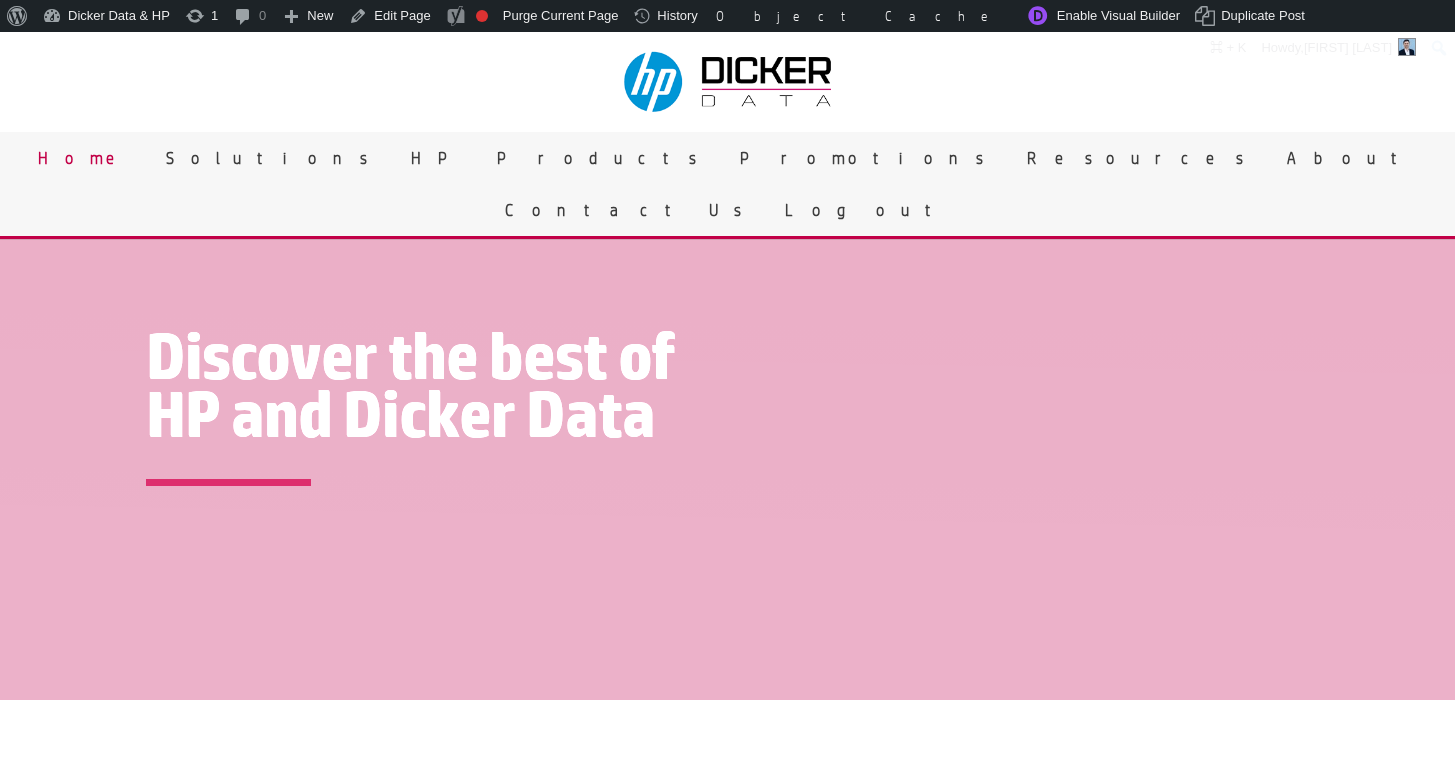 scroll, scrollTop: 0, scrollLeft: 0, axis: both 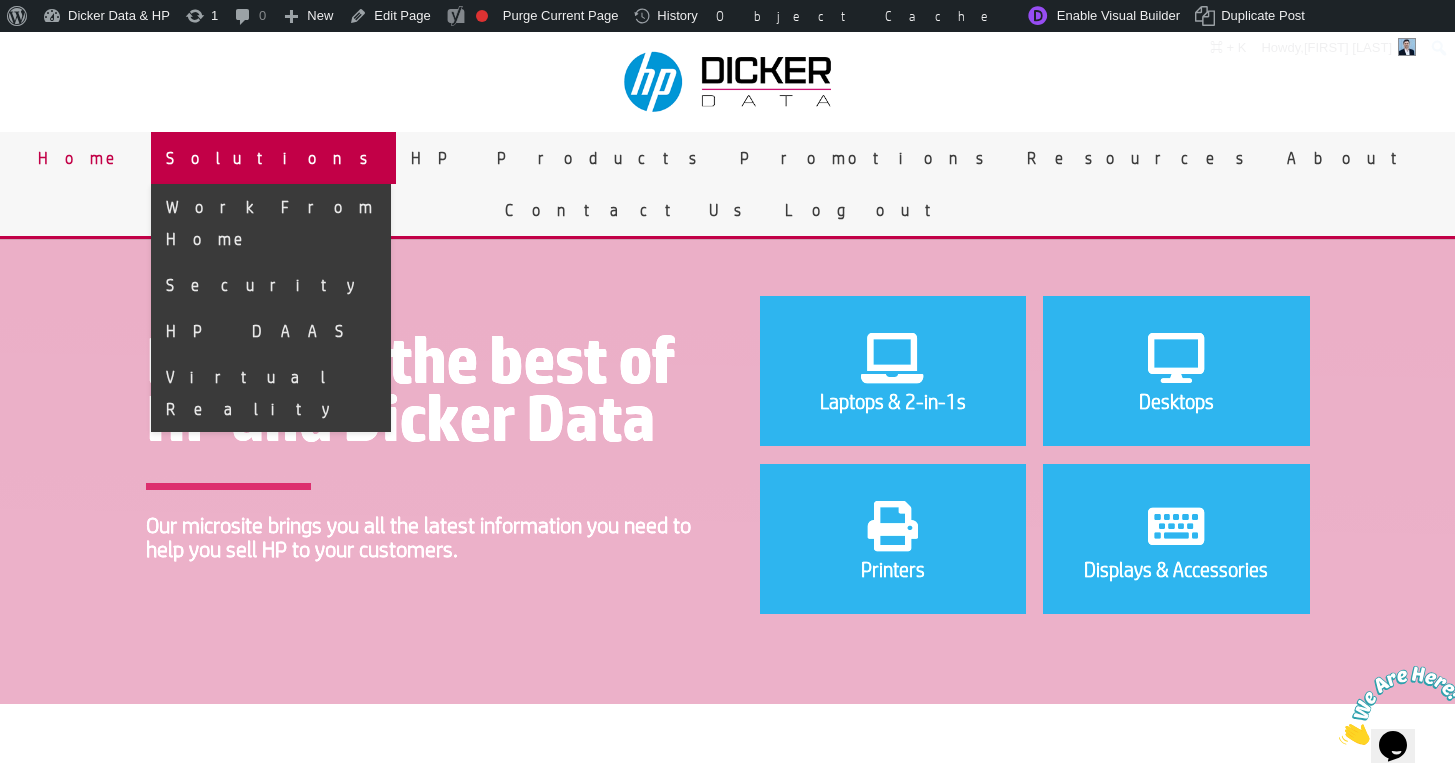 click on "Solutions" at bounding box center (273, 158) 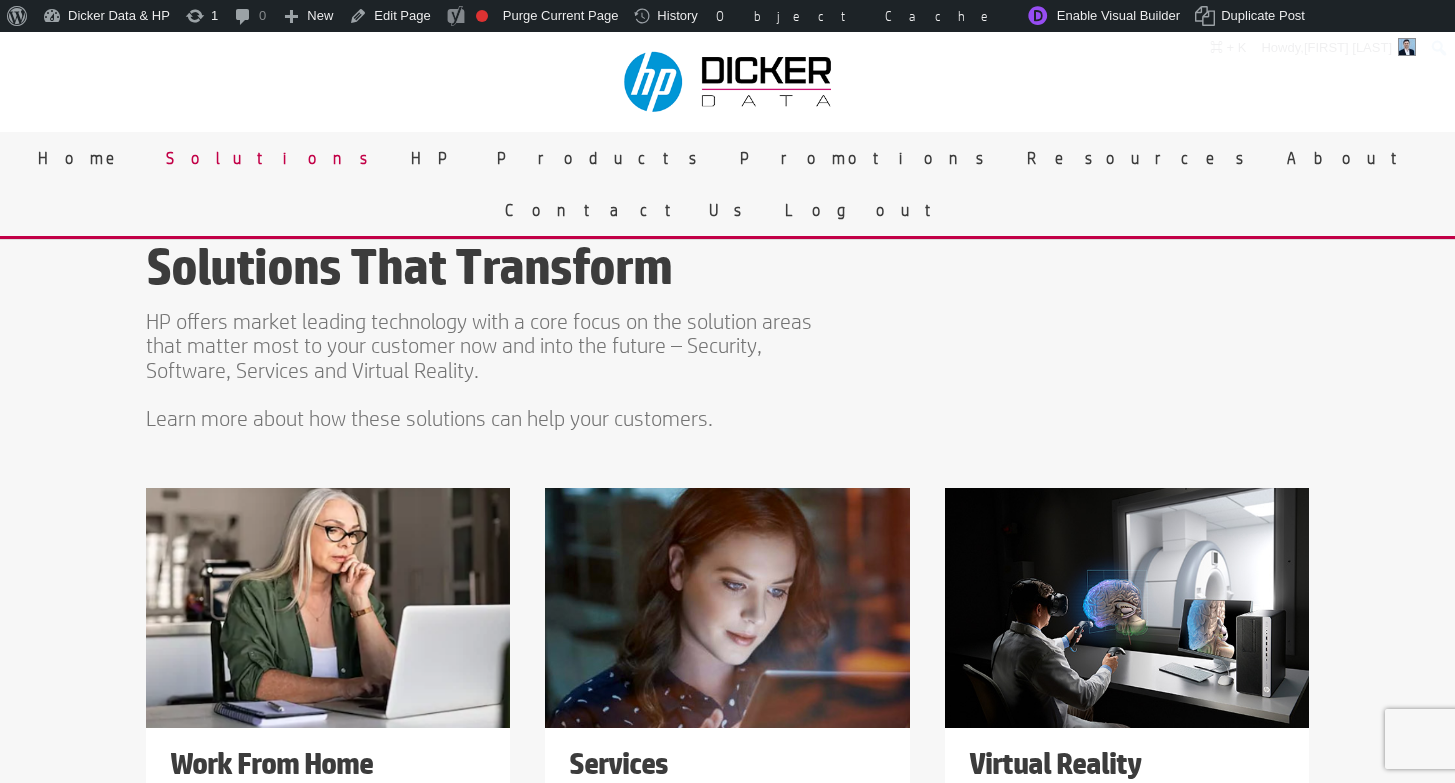 scroll, scrollTop: 0, scrollLeft: 0, axis: both 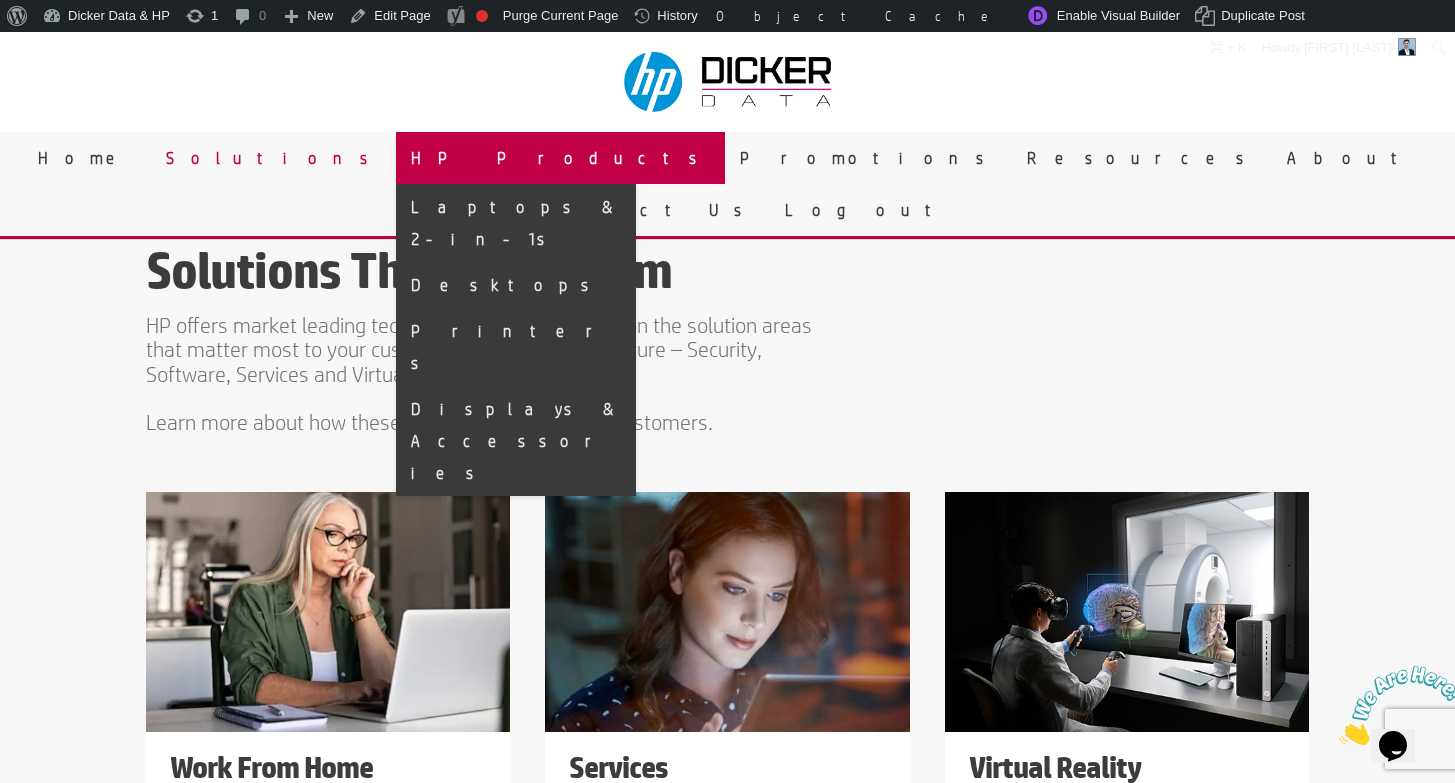 click on "HP Products" at bounding box center (560, 158) 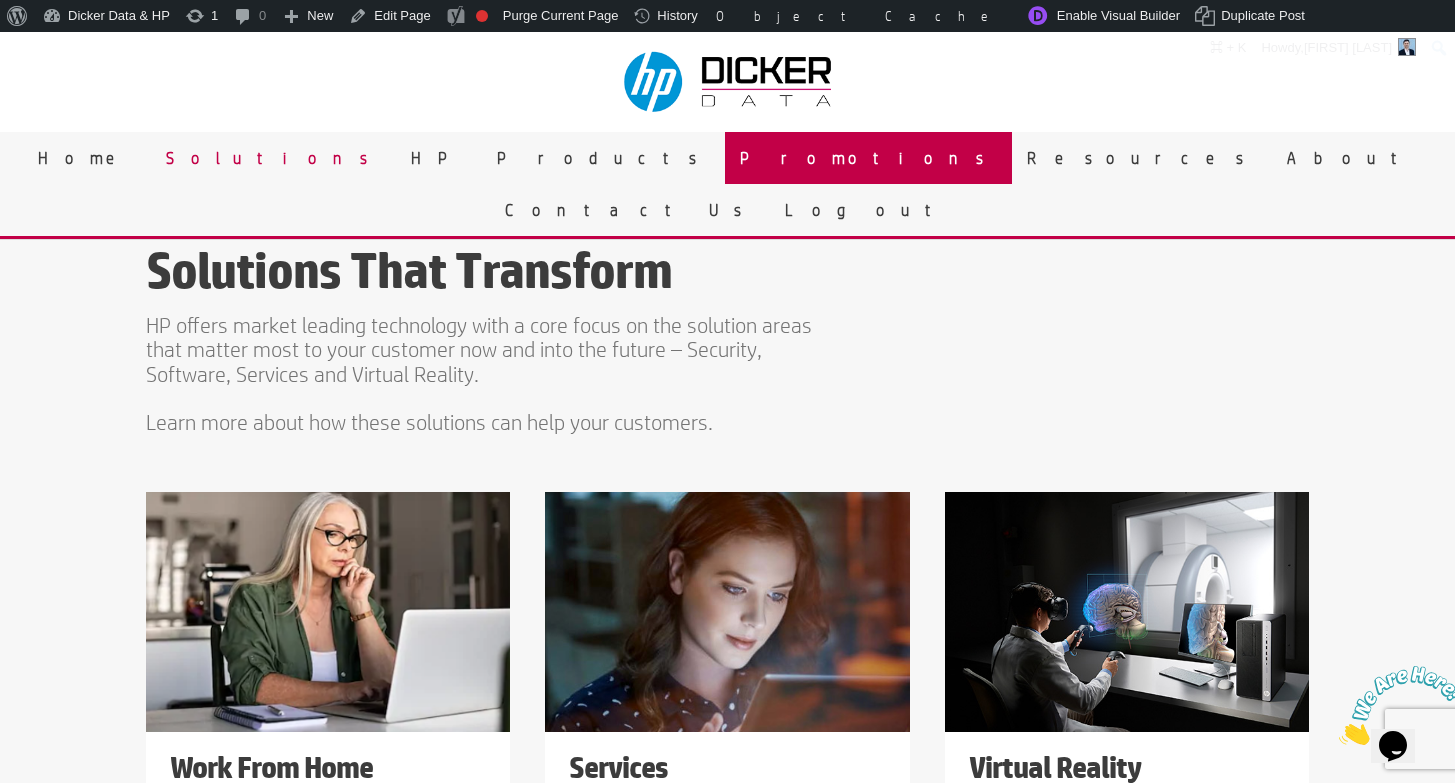 click on "Promotions" at bounding box center [868, 158] 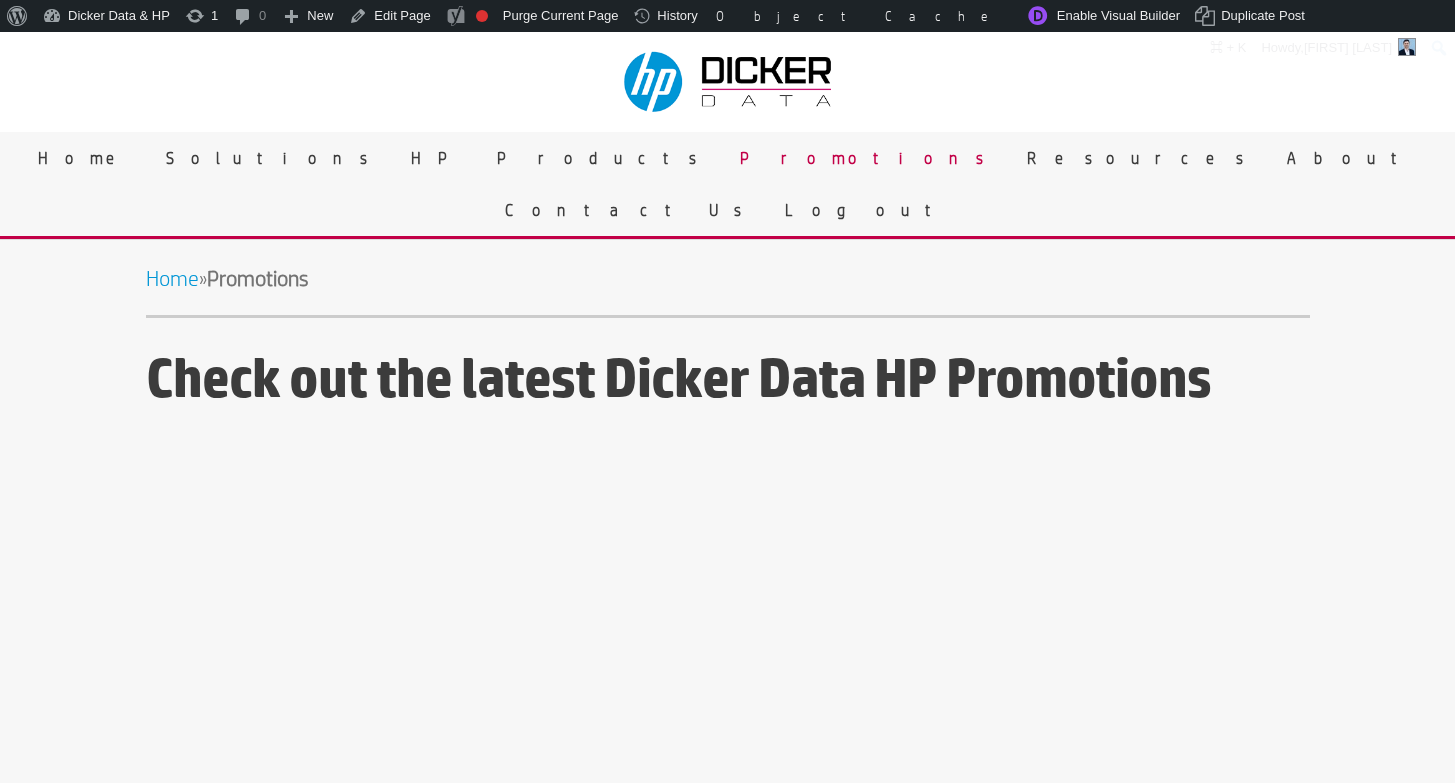 scroll, scrollTop: 0, scrollLeft: 0, axis: both 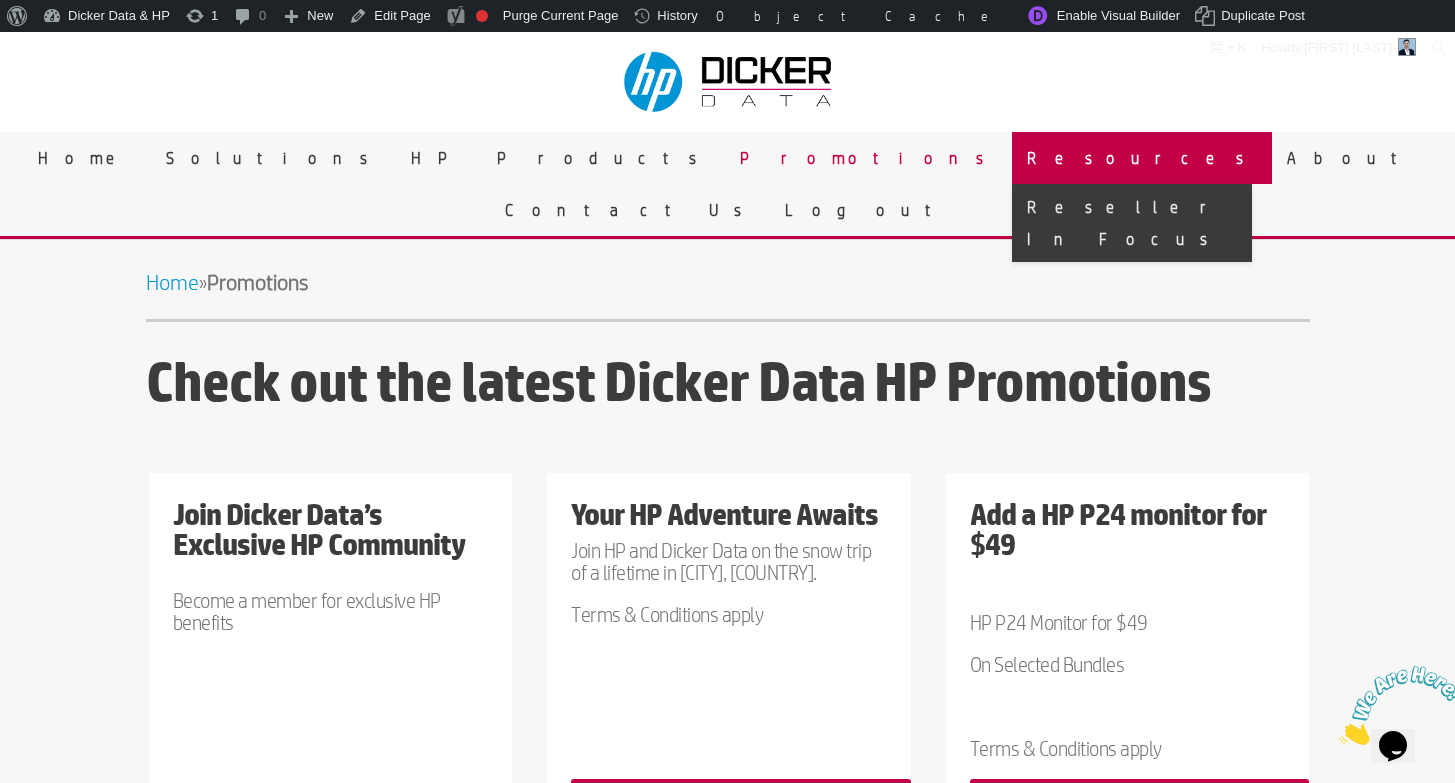 click on "Resources" at bounding box center [1142, 158] 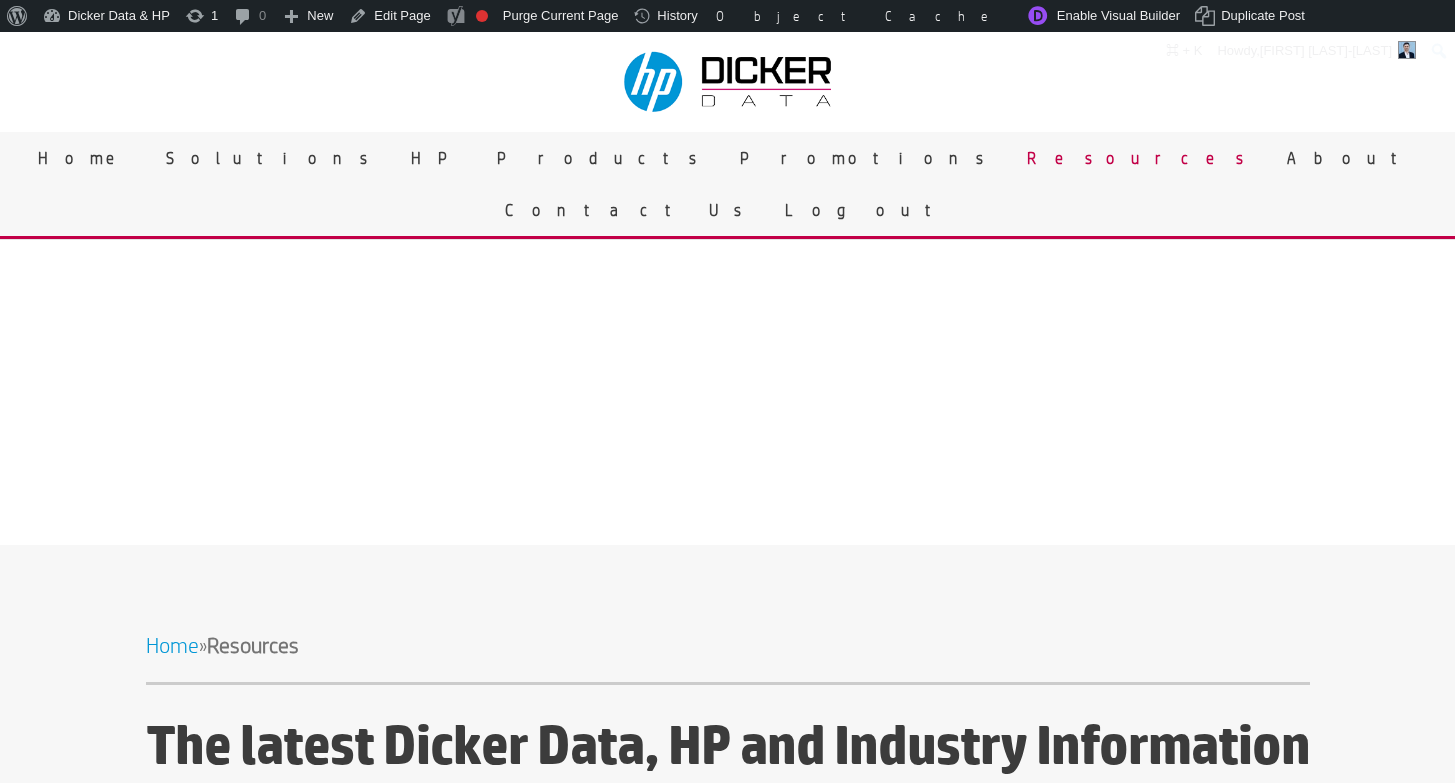 scroll, scrollTop: 0, scrollLeft: 0, axis: both 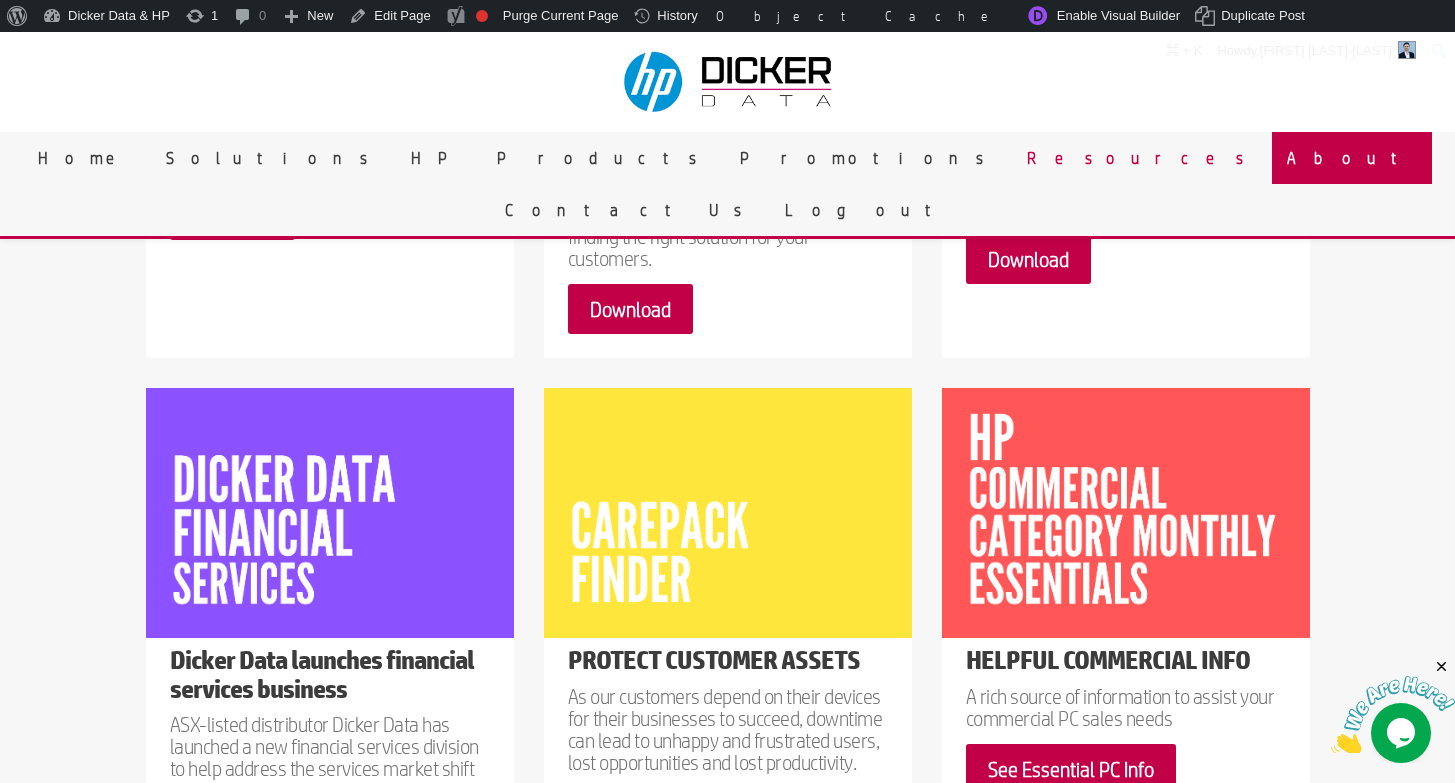 click on "About" at bounding box center (1352, 158) 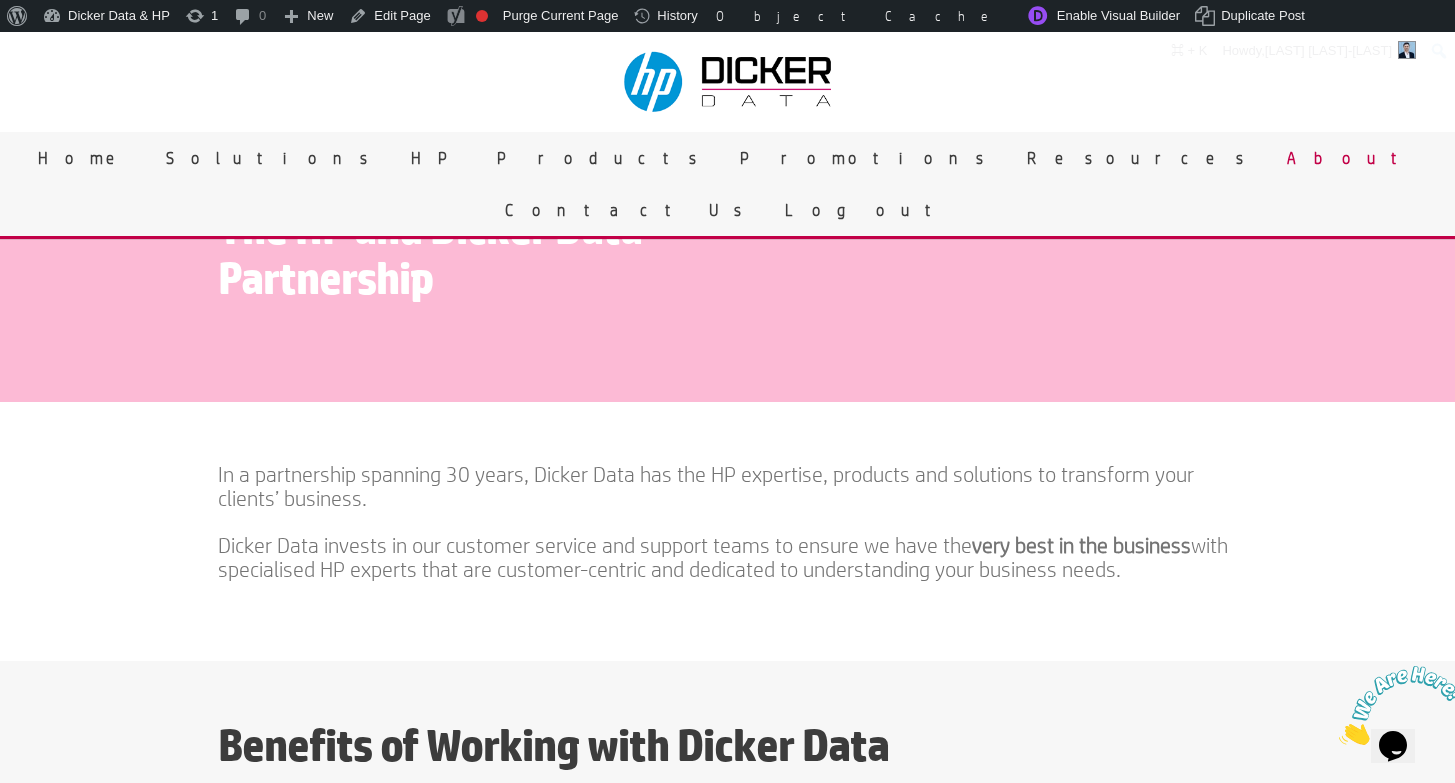 scroll, scrollTop: 661, scrollLeft: 0, axis: vertical 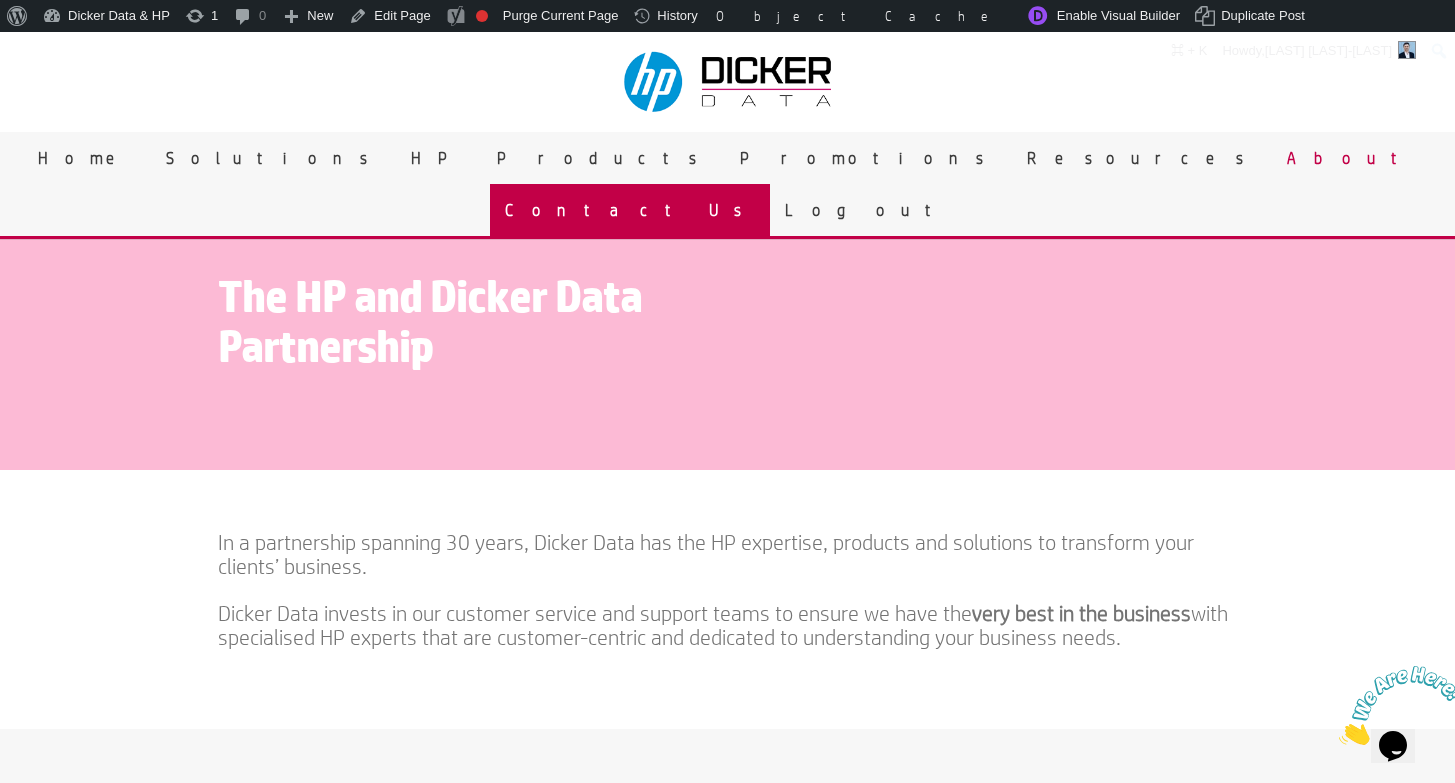 click on "Contact Us" at bounding box center (630, 210) 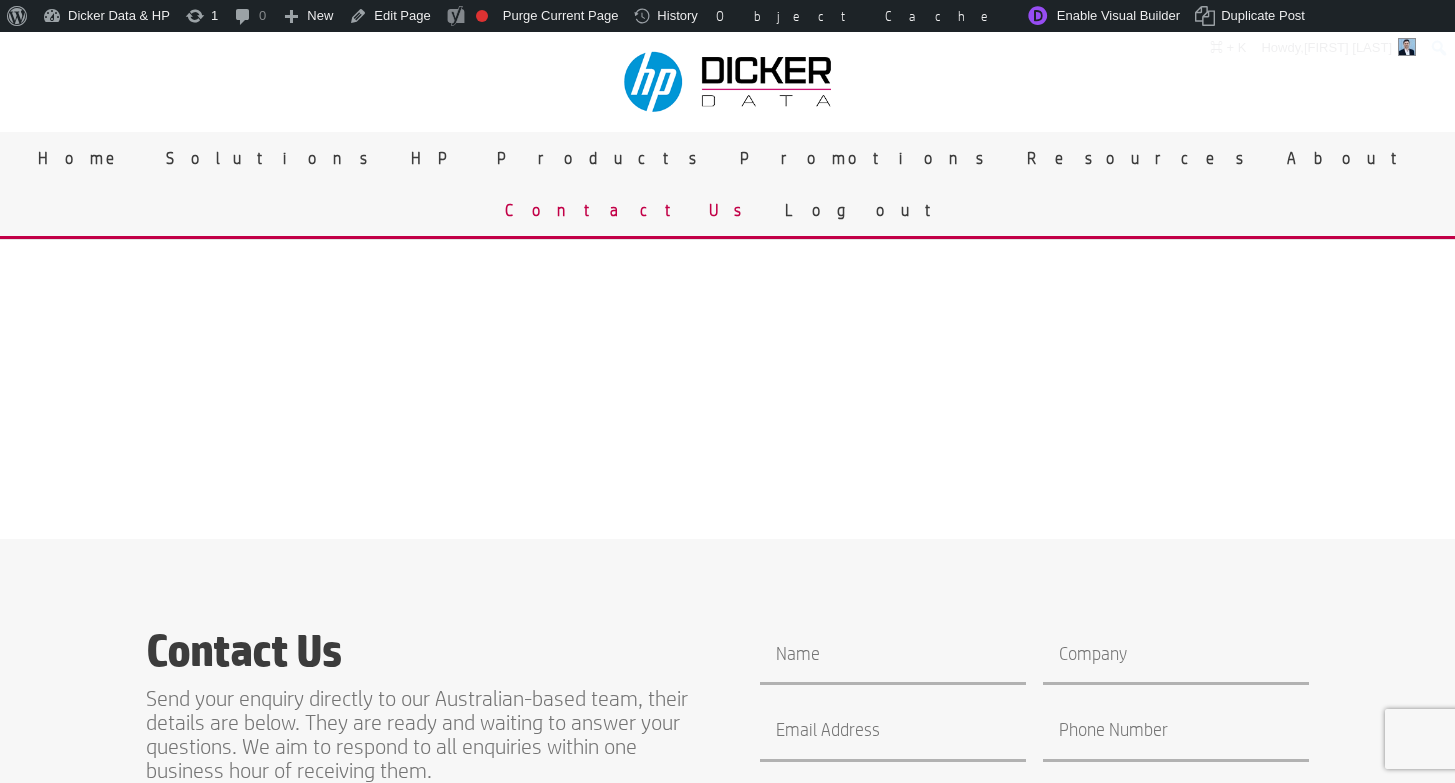 scroll, scrollTop: 0, scrollLeft: 0, axis: both 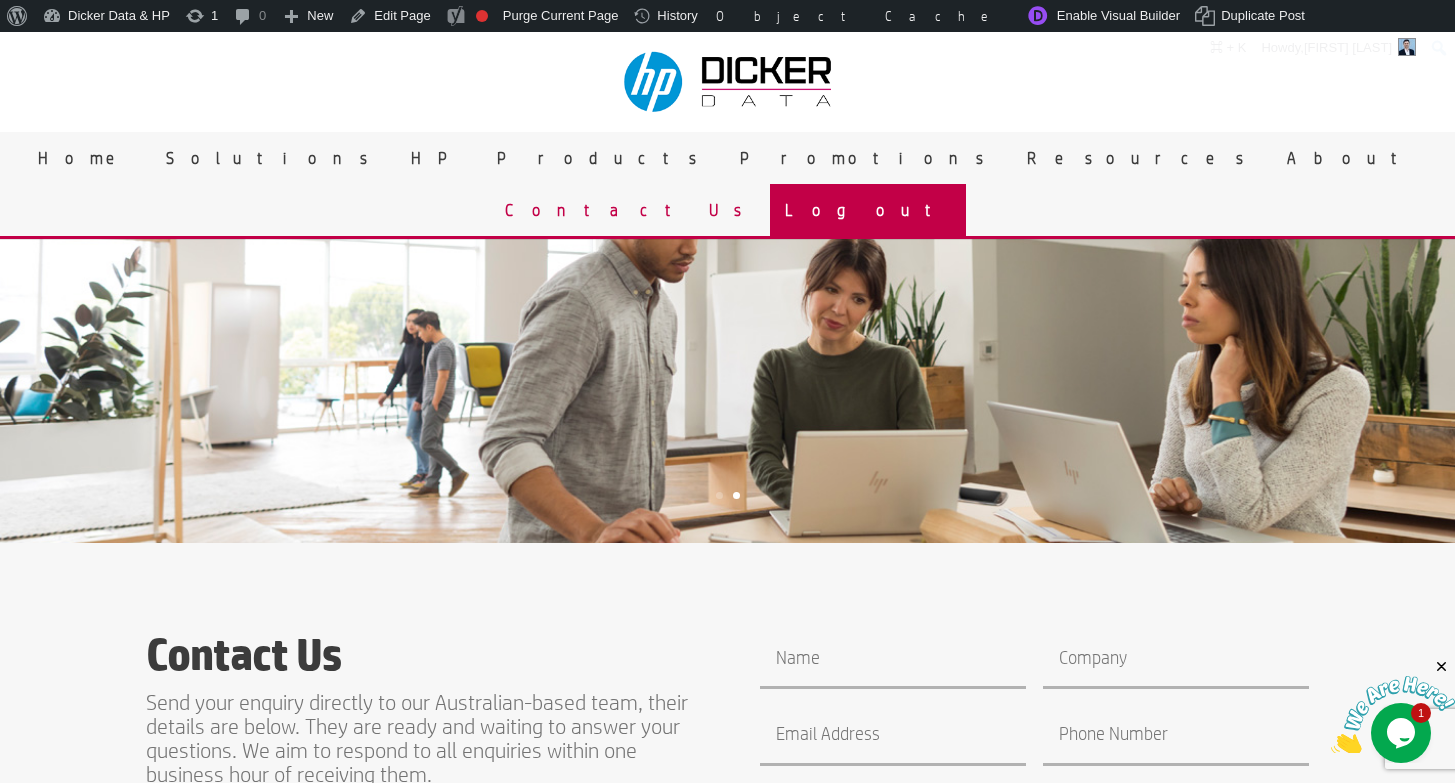 click on "Logout" at bounding box center (868, 210) 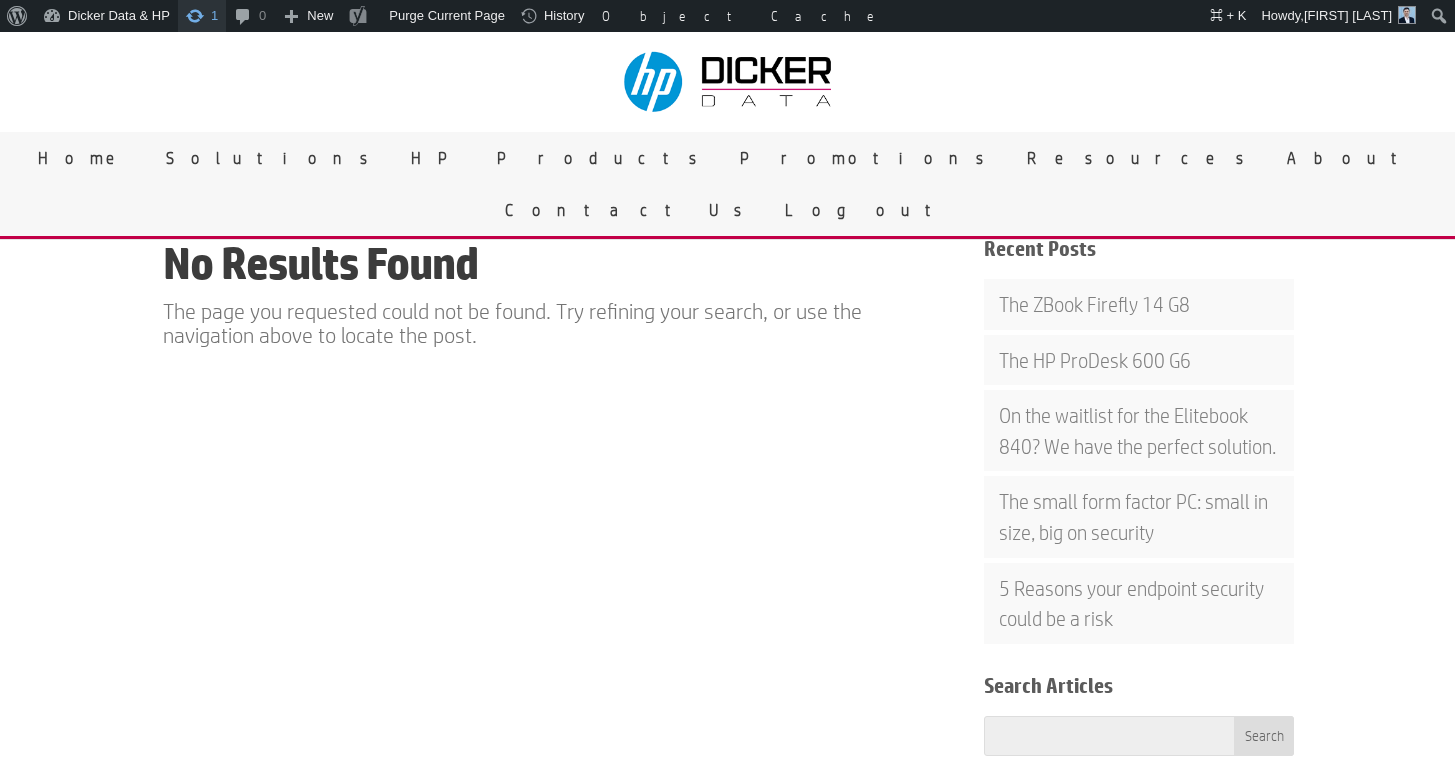 scroll, scrollTop: 0, scrollLeft: 0, axis: both 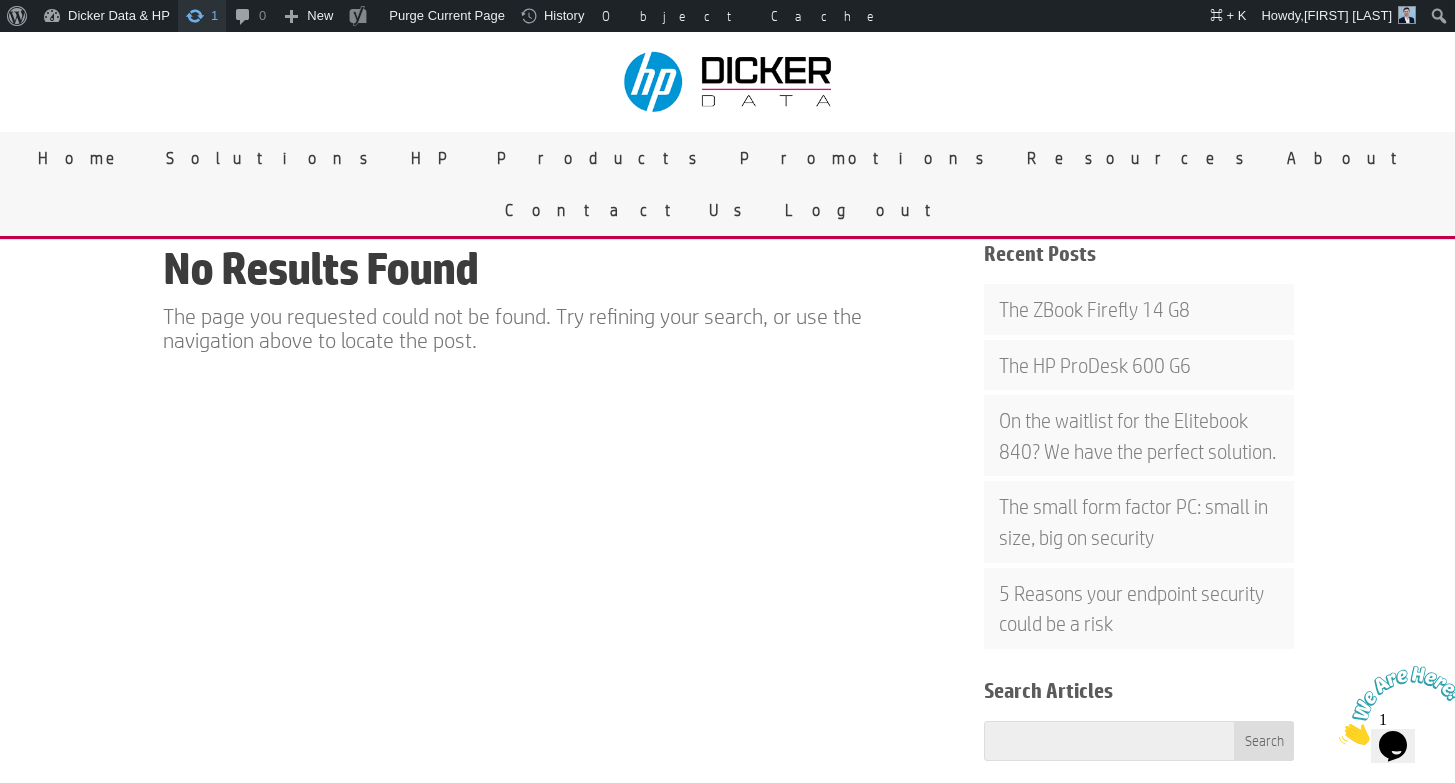 click at bounding box center (195, 14) 